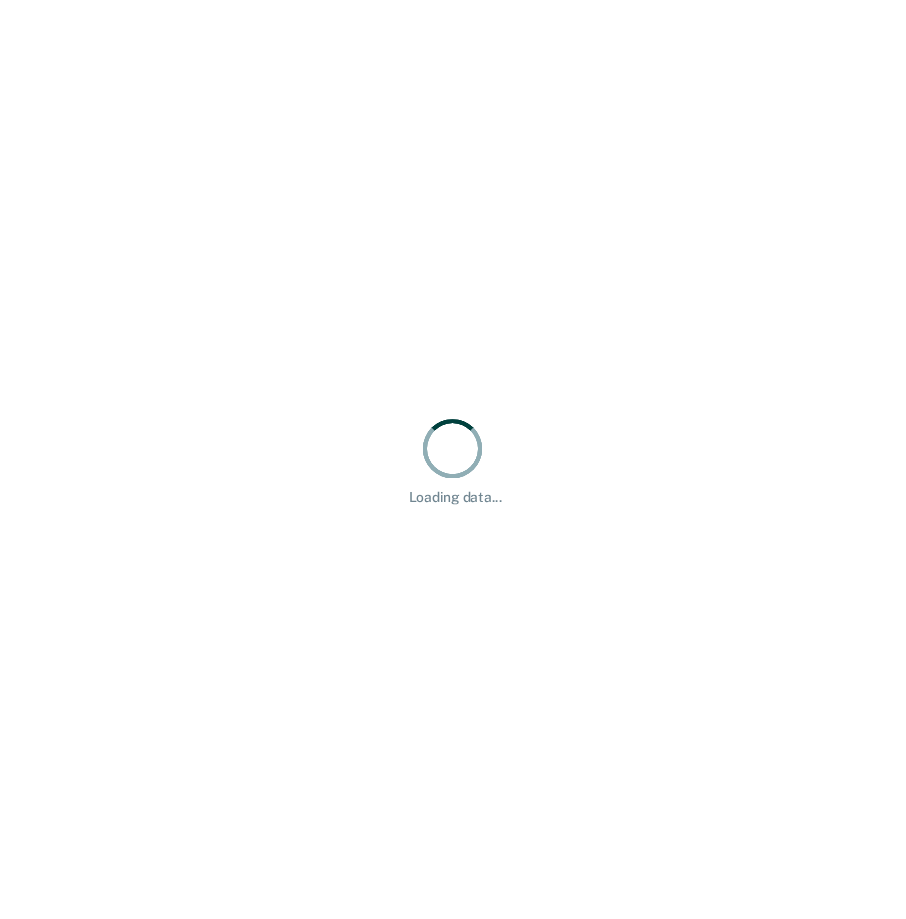 scroll, scrollTop: 0, scrollLeft: 0, axis: both 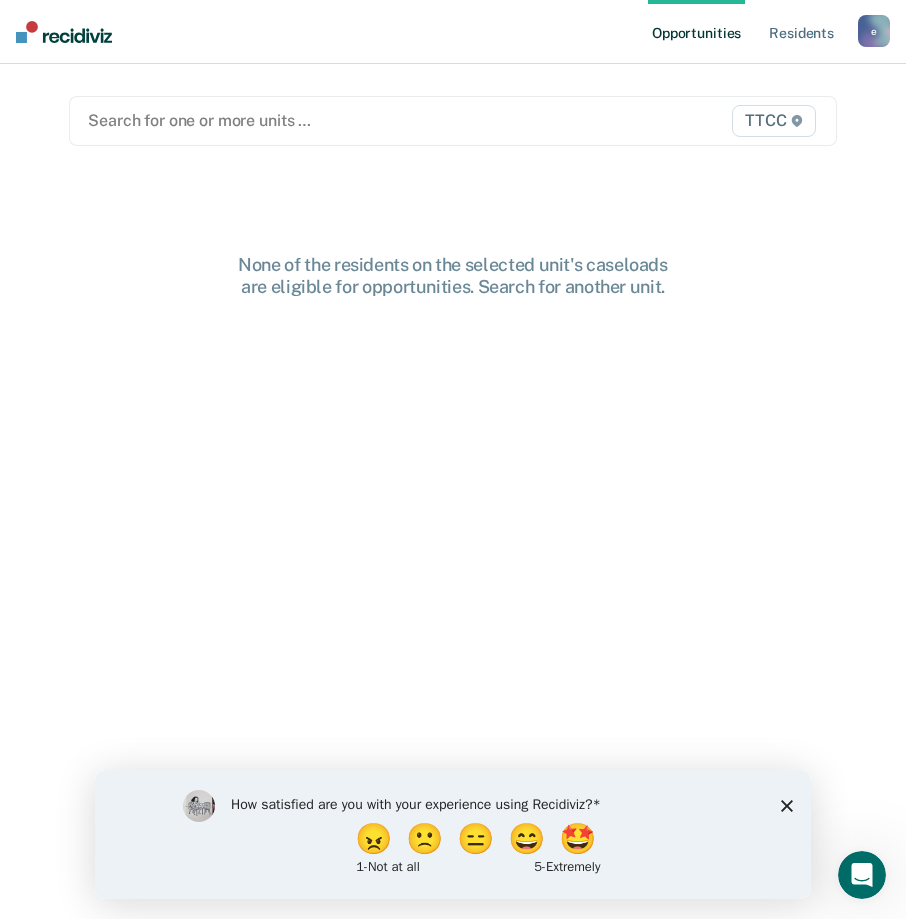 click at bounding box center [342, 120] 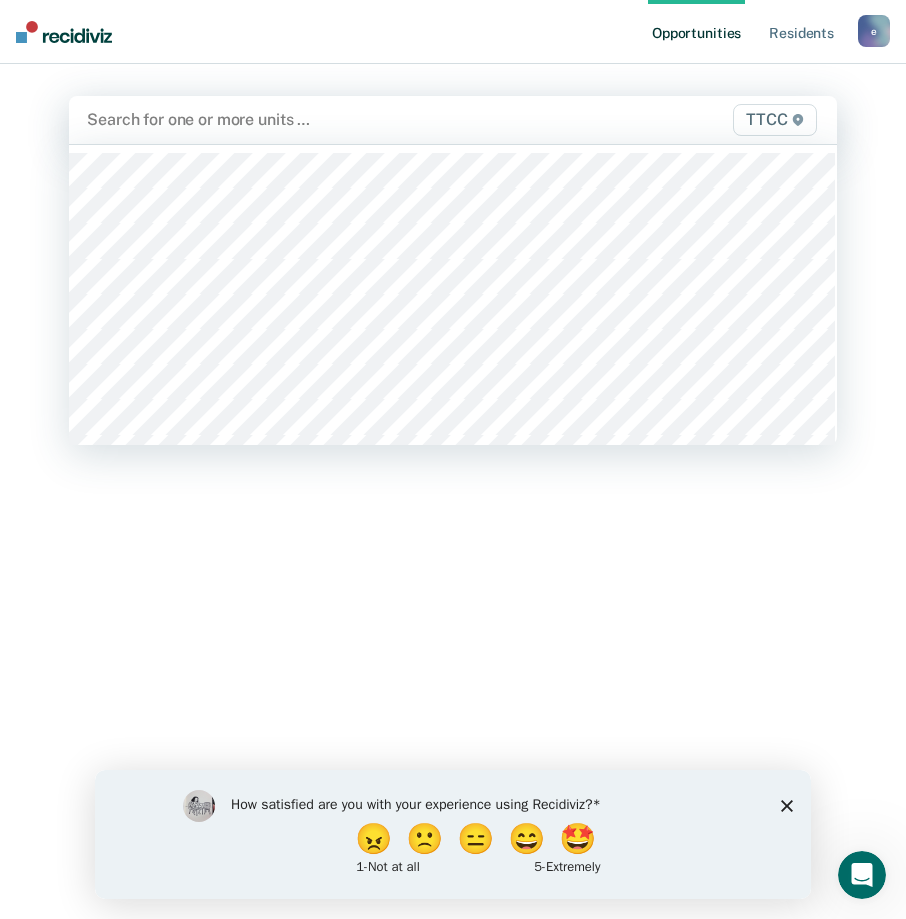 type on "b" 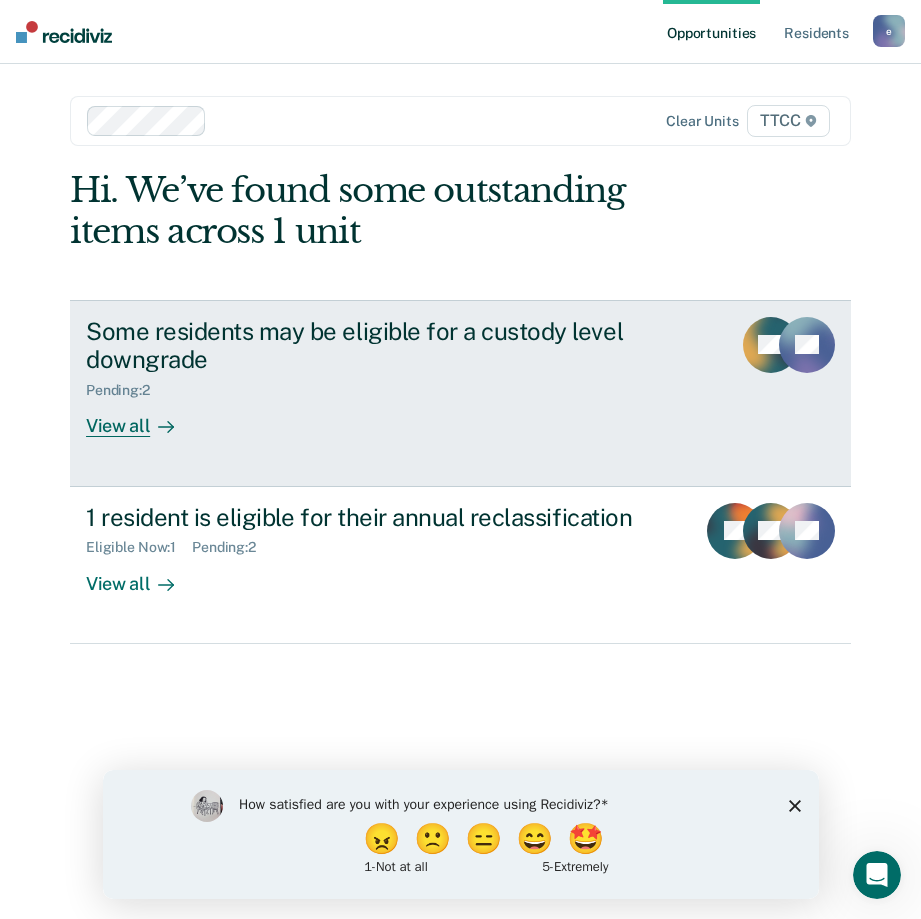 click on "View all" at bounding box center [142, 418] 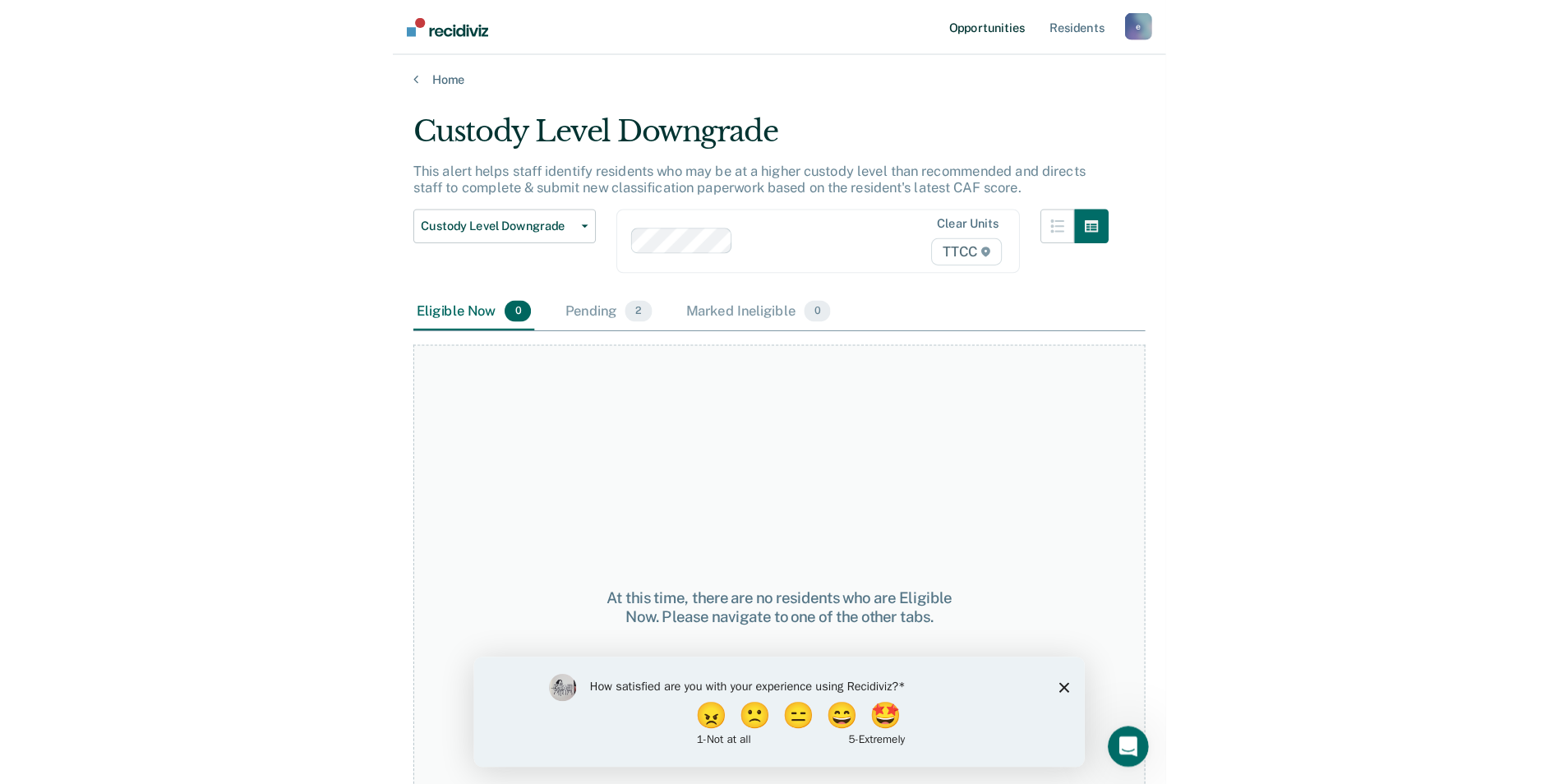 scroll, scrollTop: 0, scrollLeft: 0, axis: both 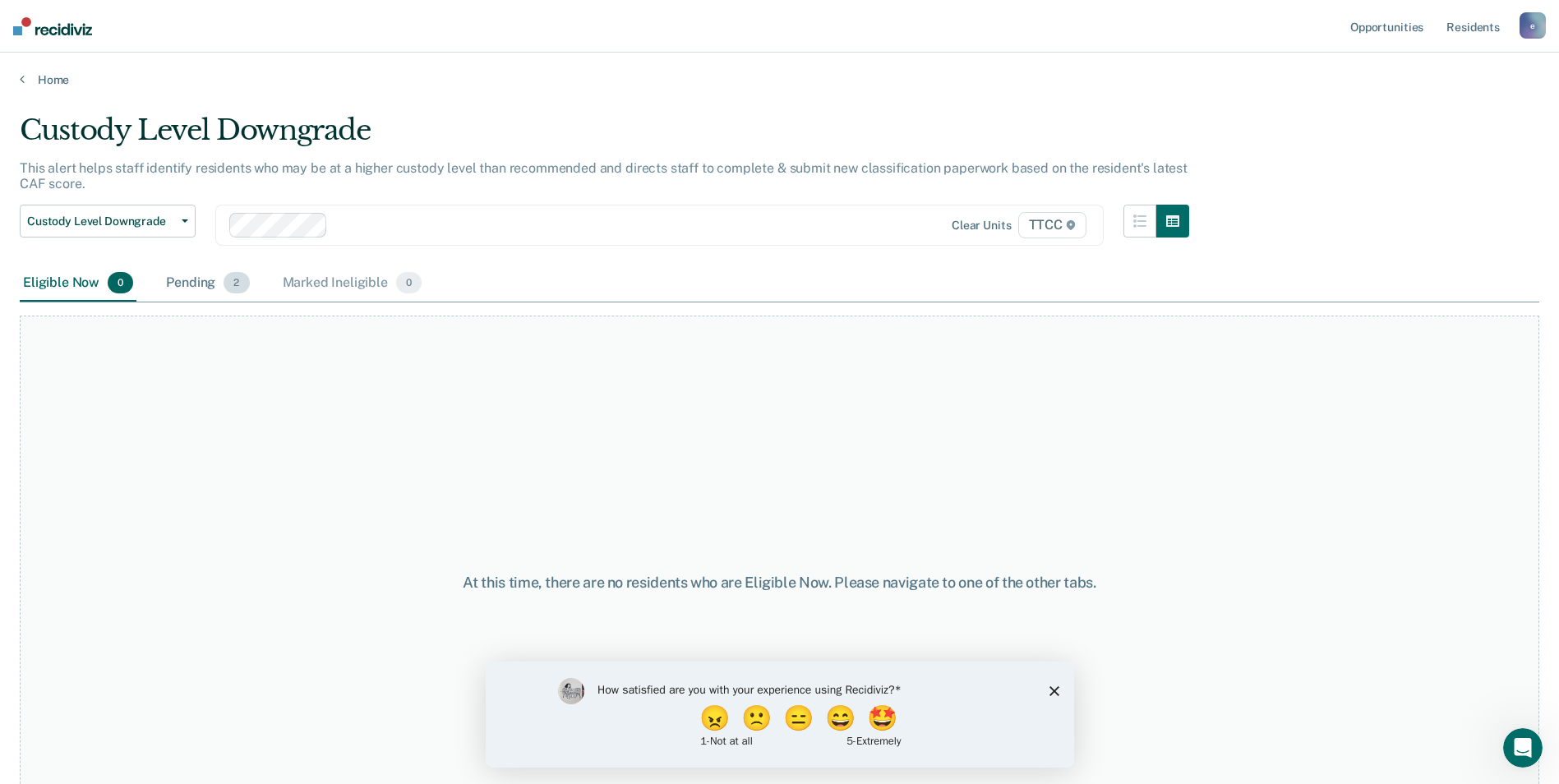 click on "2" at bounding box center (236, 283) 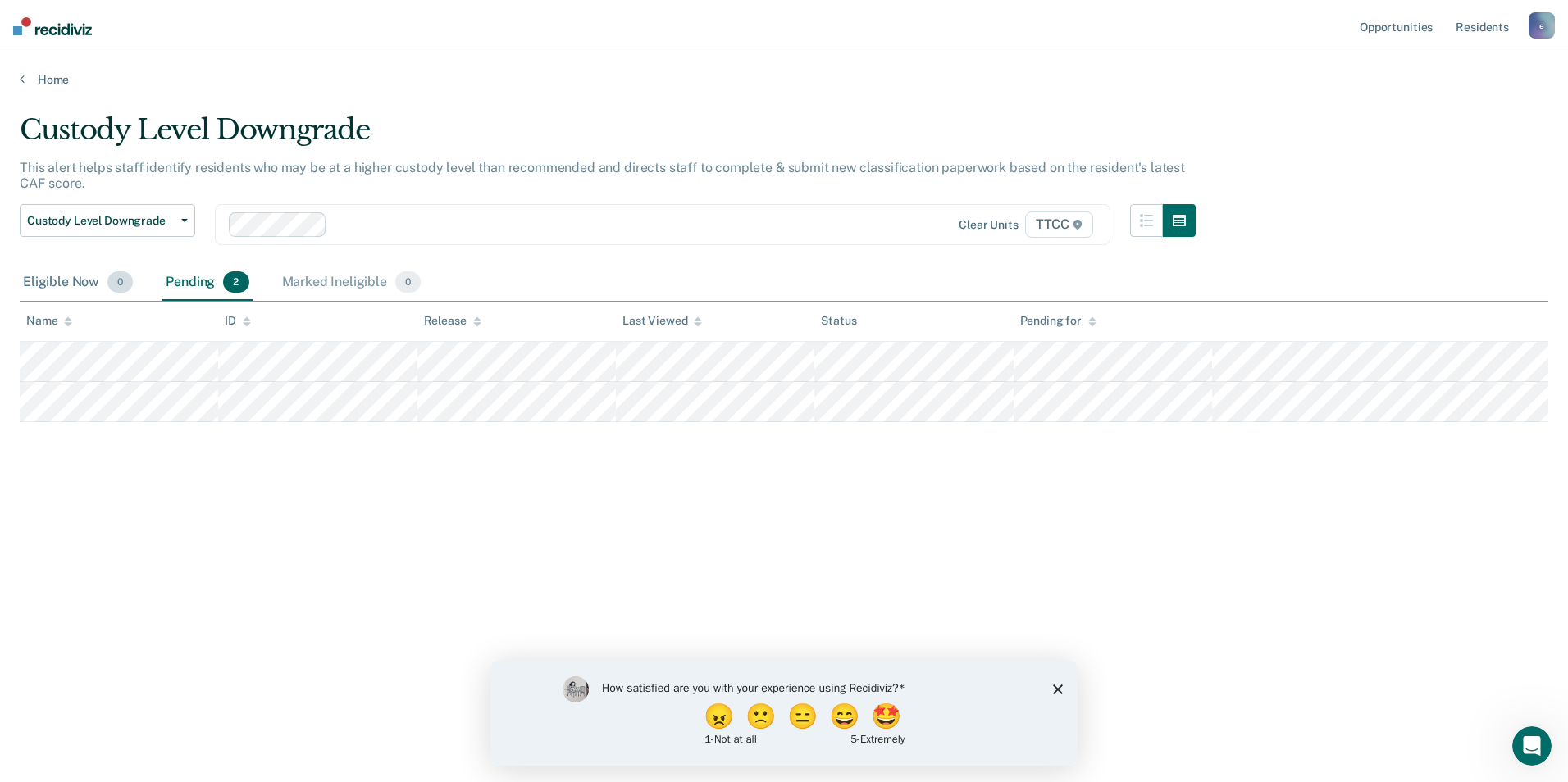 click on "Eligible Now 0" at bounding box center [78, 283] 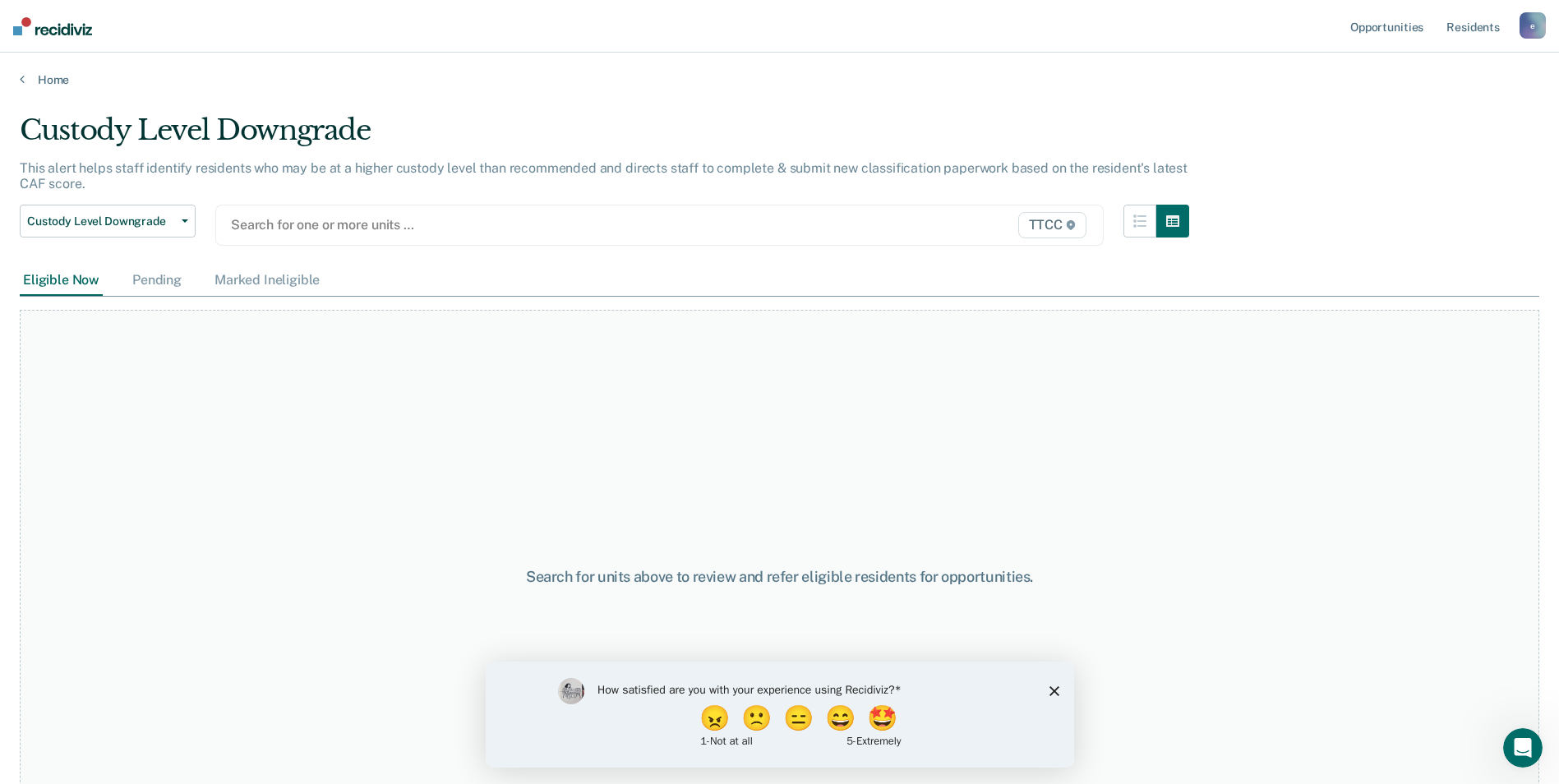 type on "b" 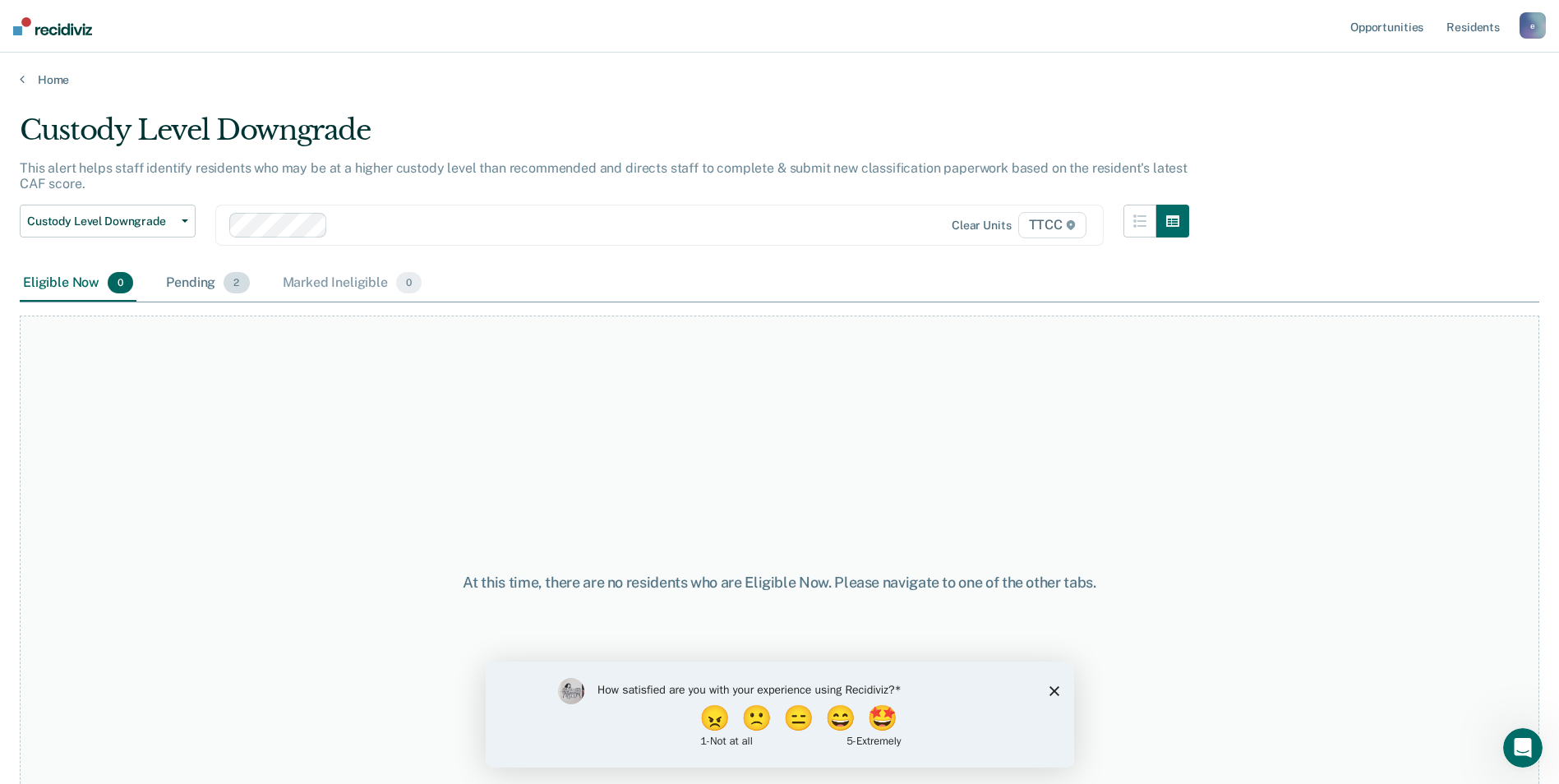 click on "Pending 2" at bounding box center [207, 284] 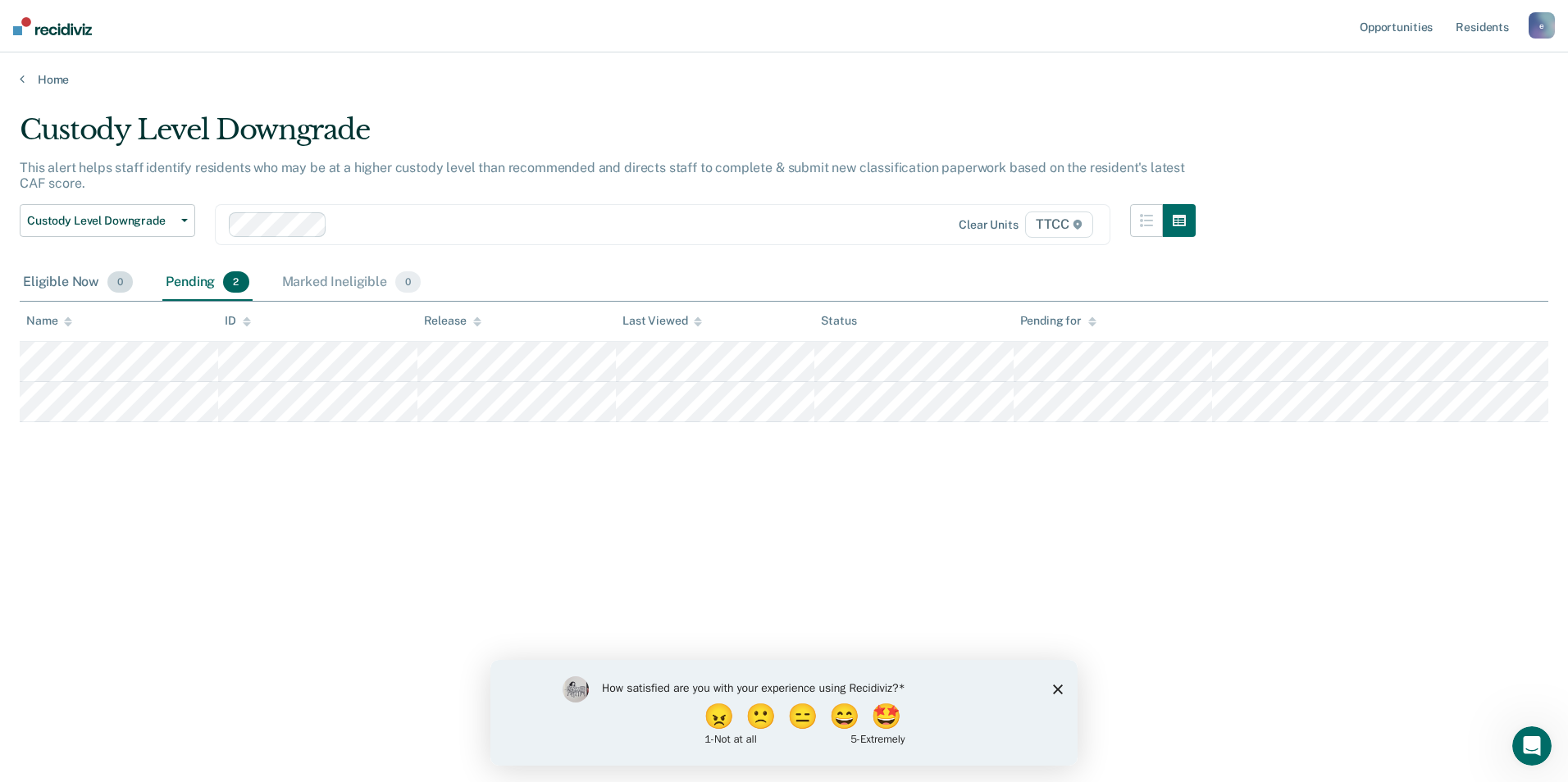 click on "Eligible Now 0" at bounding box center (78, 283) 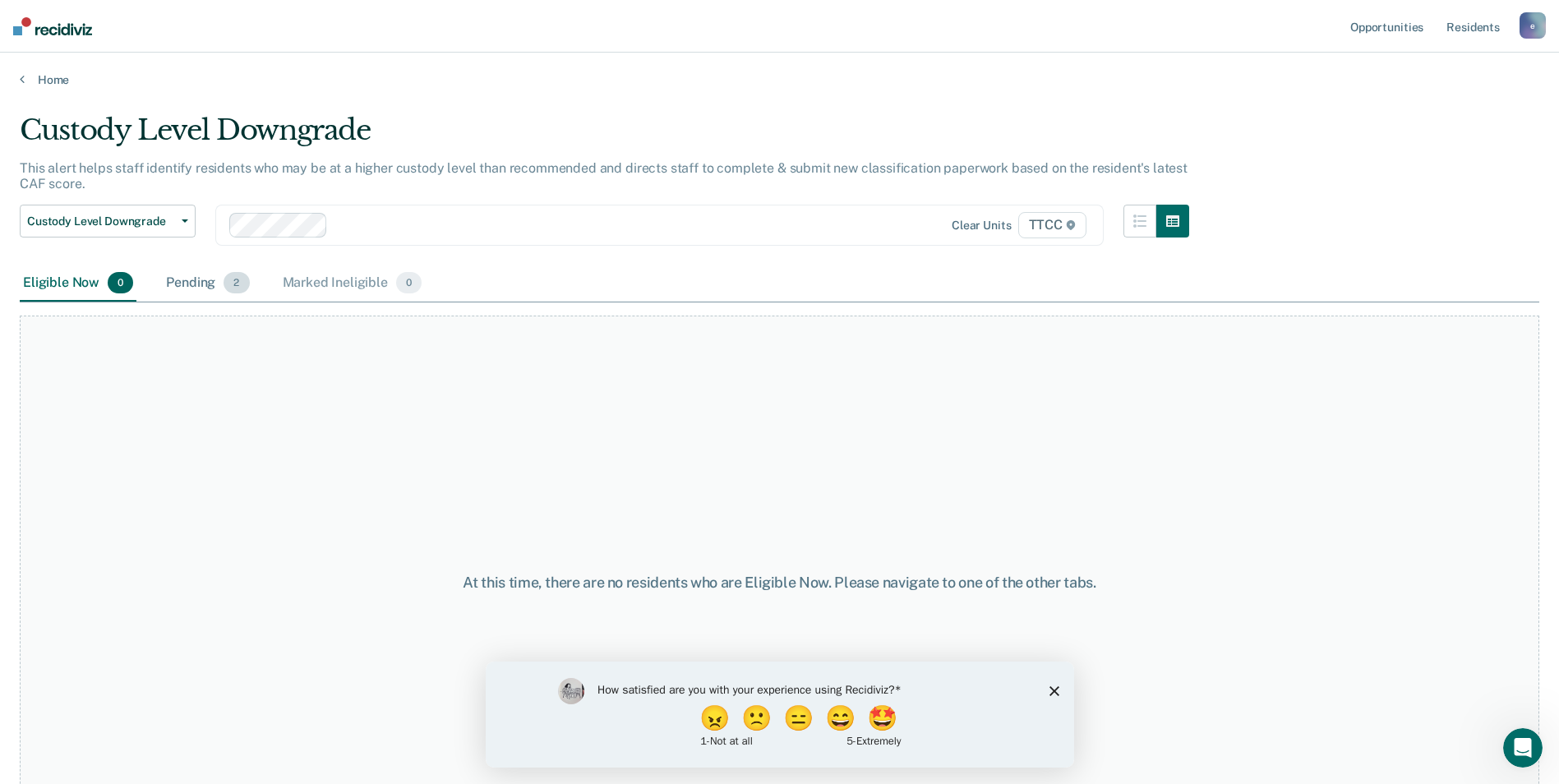 click on "Pending 2" at bounding box center (207, 284) 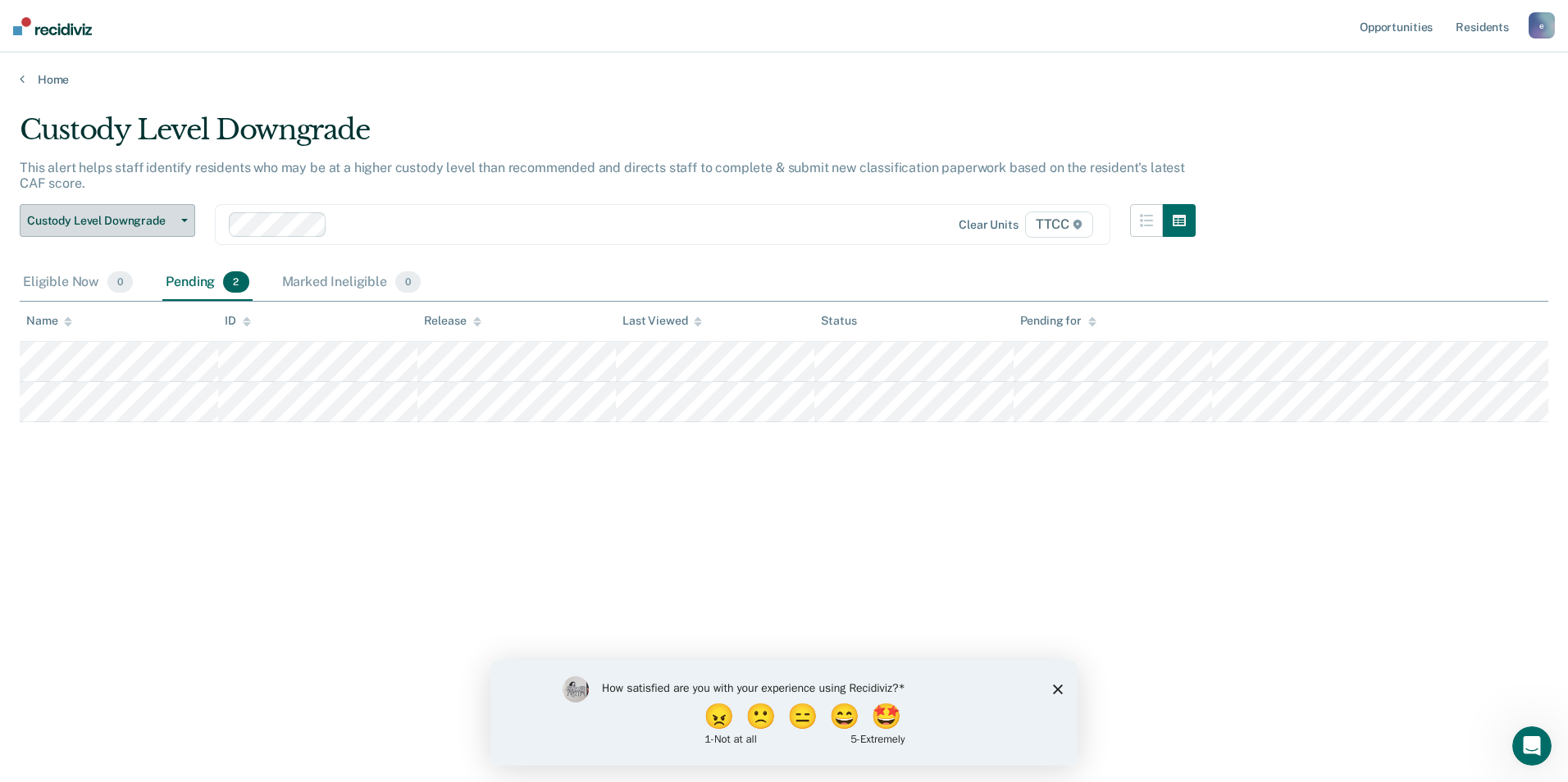 click on "Custody Level Downgrade" at bounding box center (107, 221) 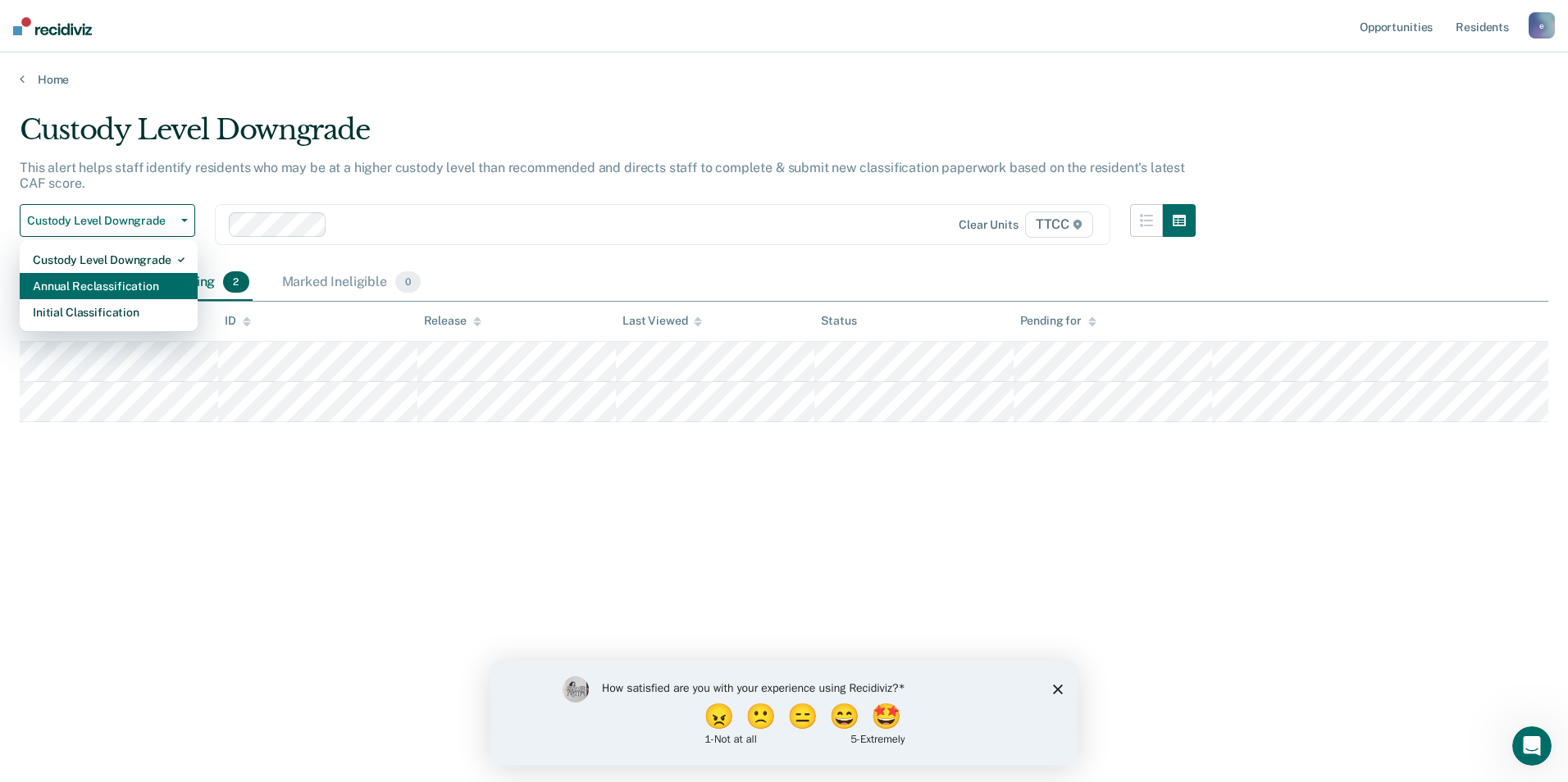 click on "Annual Reclassification" at bounding box center (108, 260) 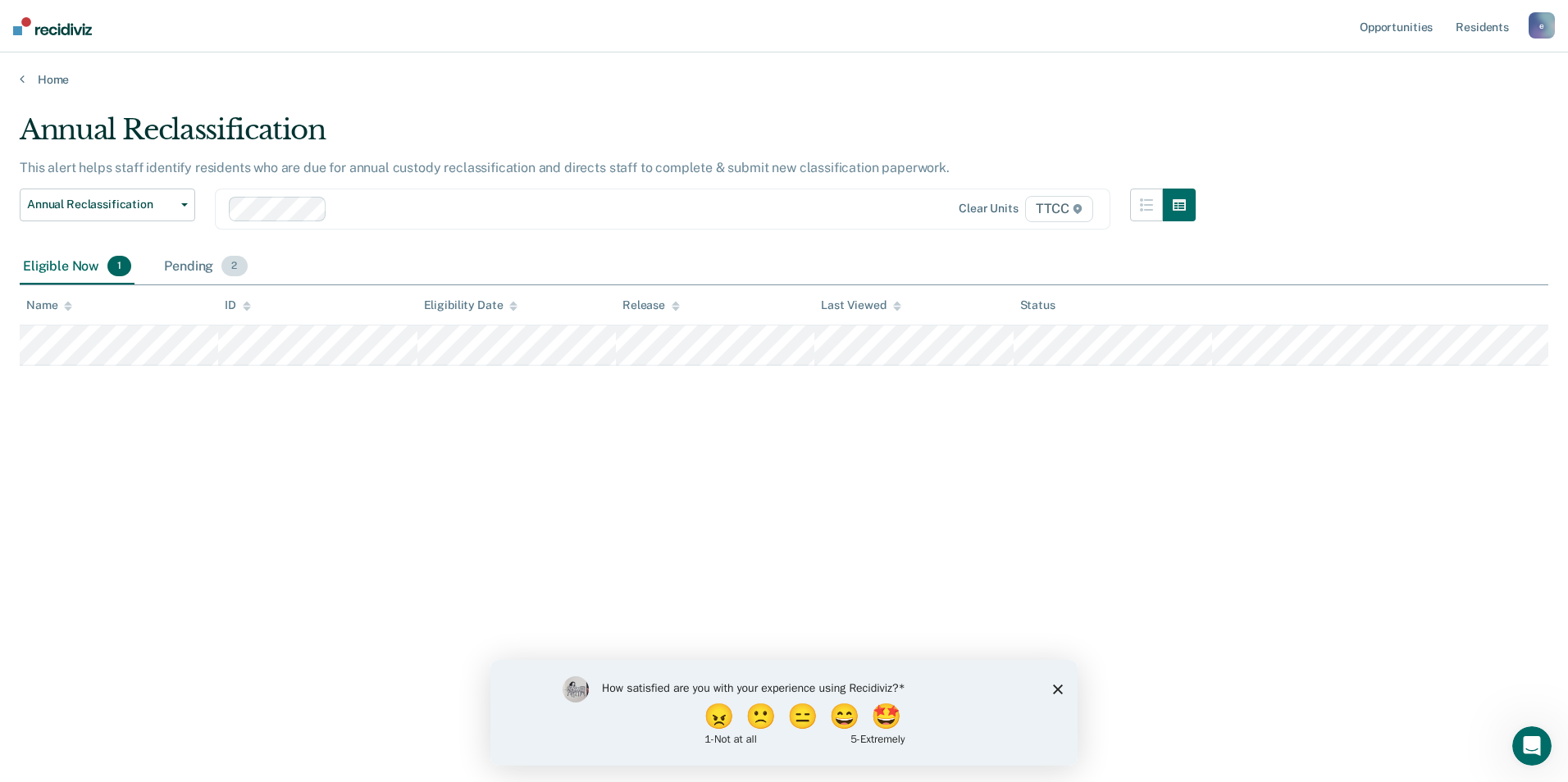 click on "Pending 2" at bounding box center [205, 267] 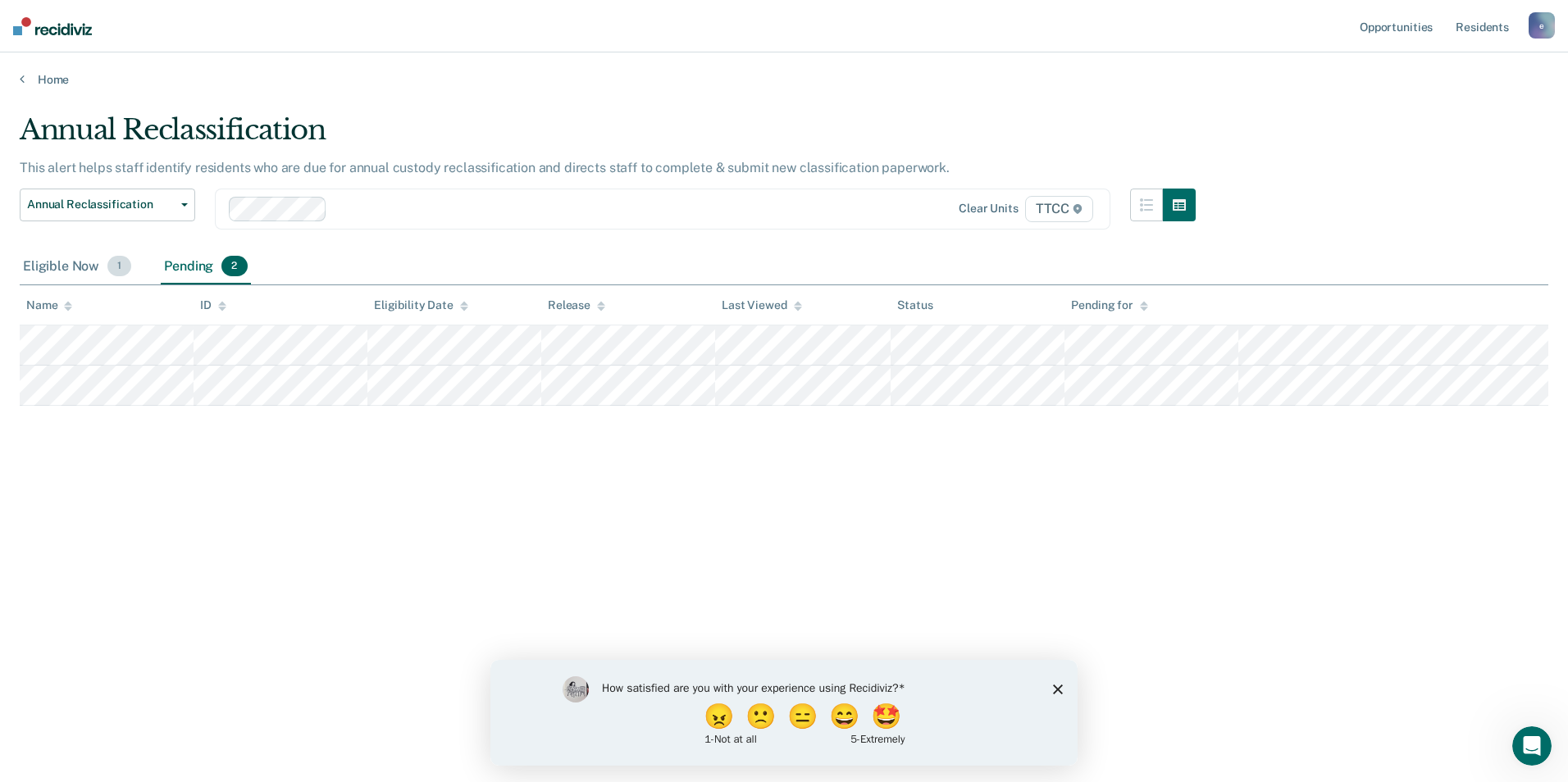 click on "1" at bounding box center [119, 266] 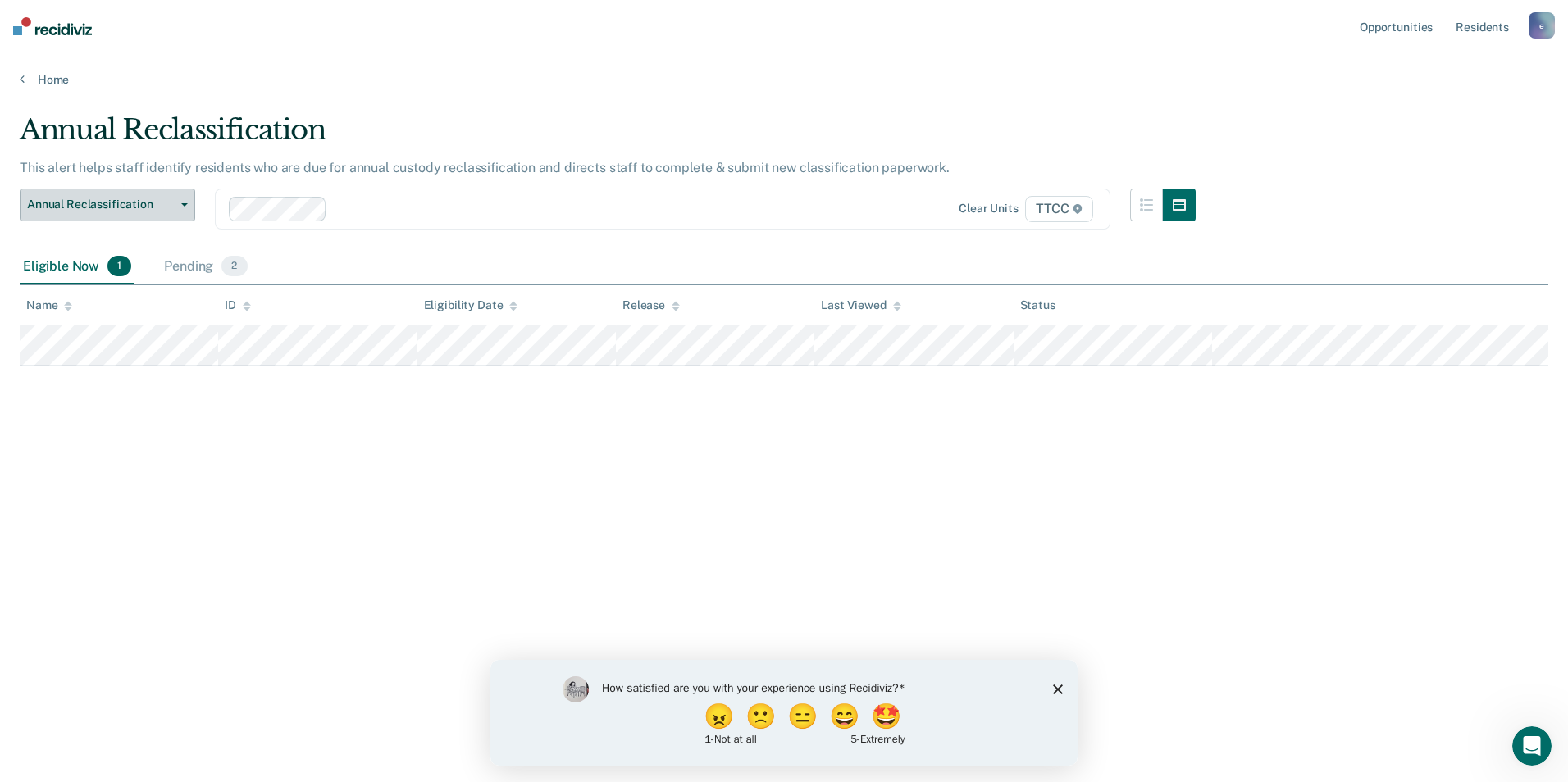 click on "Annual Reclassification" at bounding box center (107, 205) 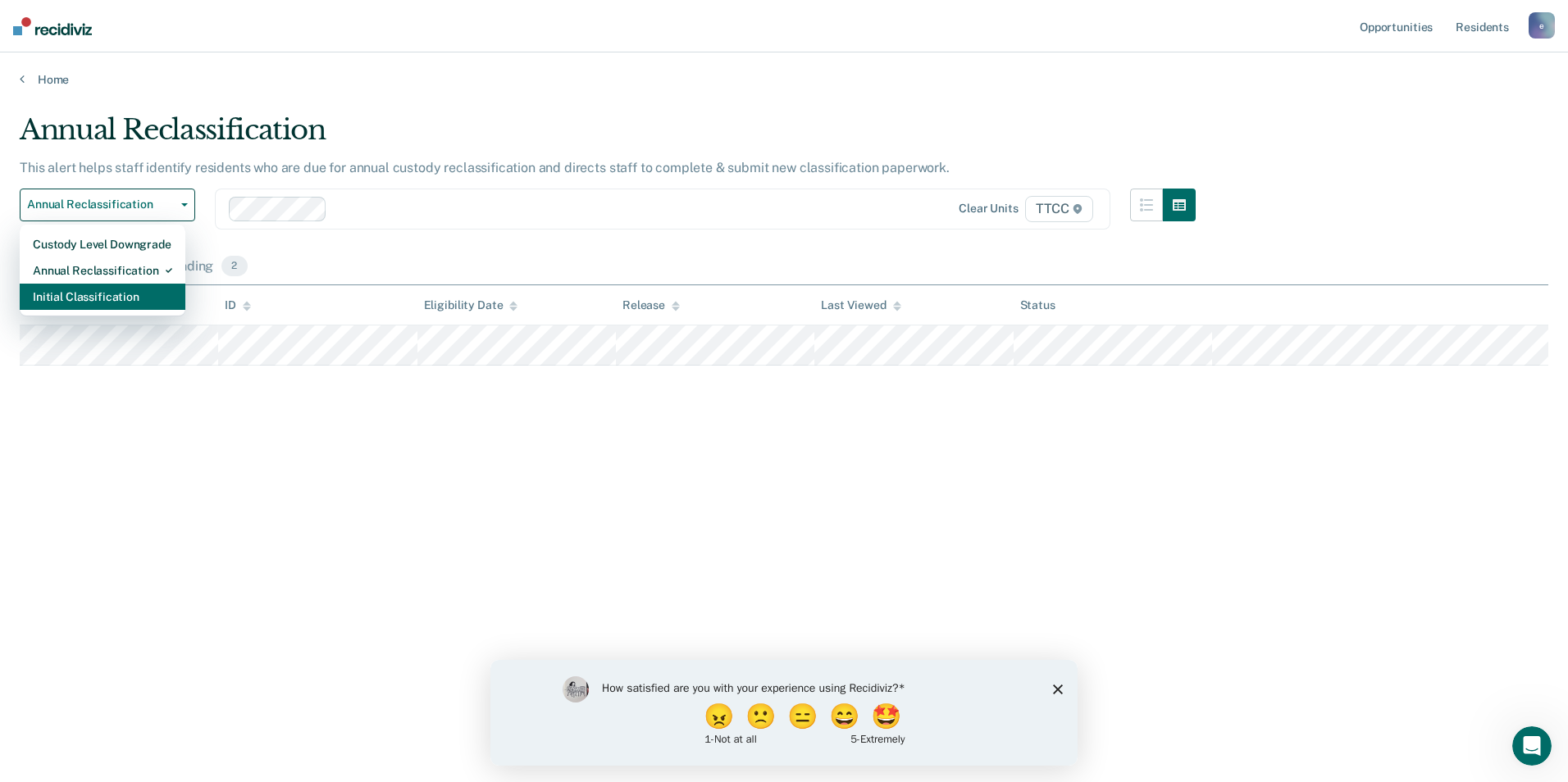 click on "Initial Classification" at bounding box center (103, 244) 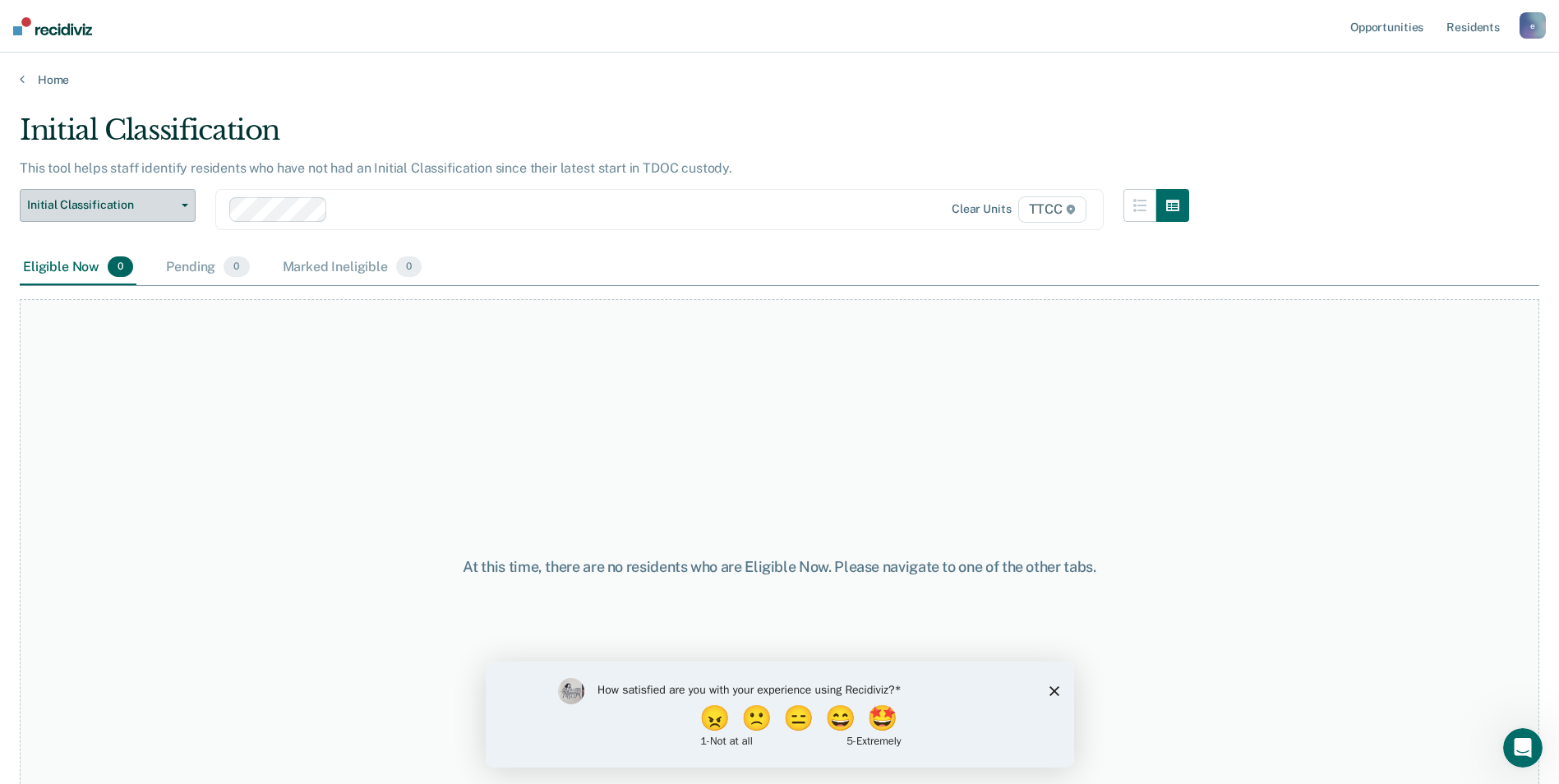 click on "Initial Classification" at bounding box center [101, 205] 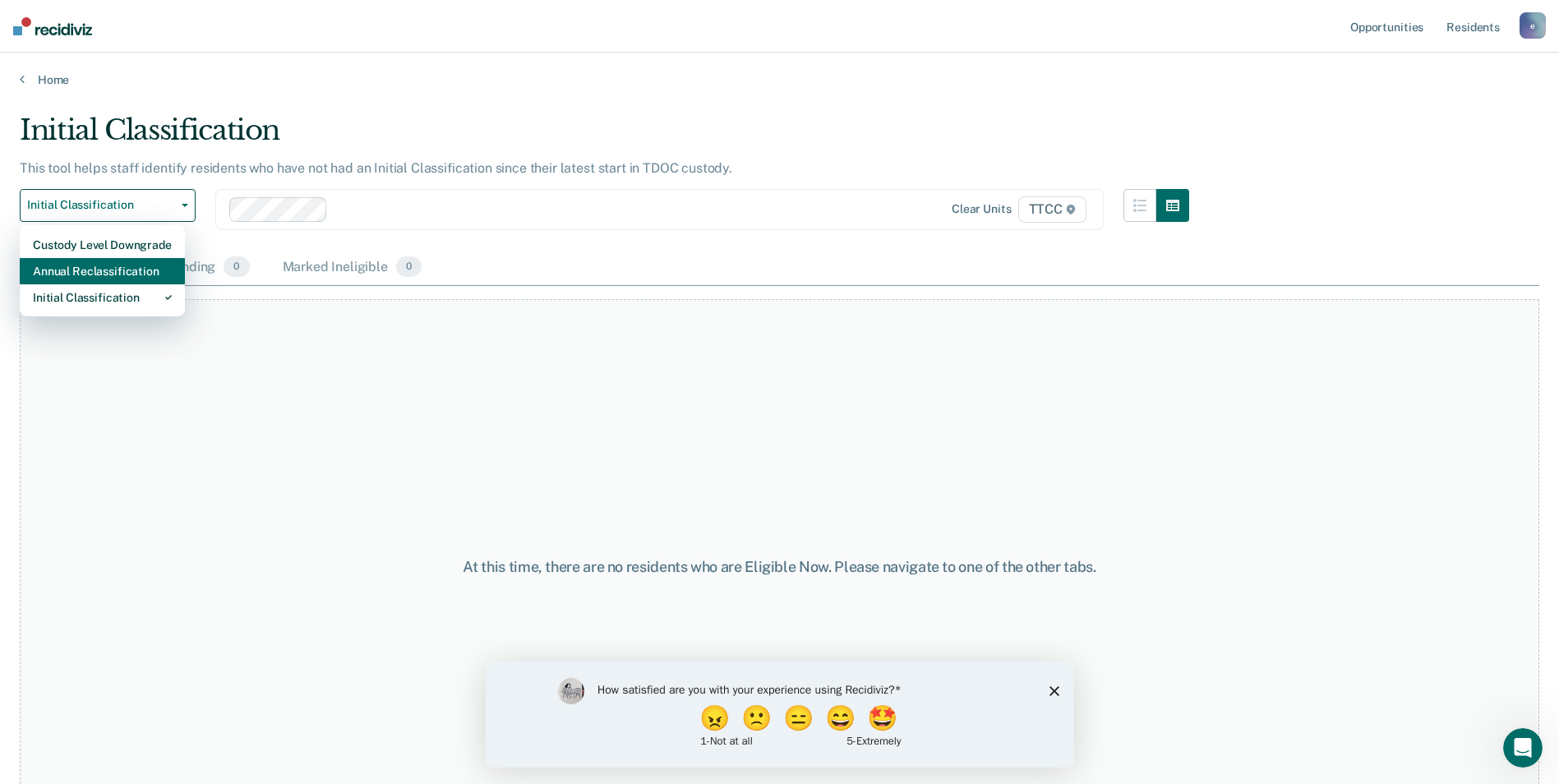 click on "Annual Reclassification" at bounding box center (102, 245) 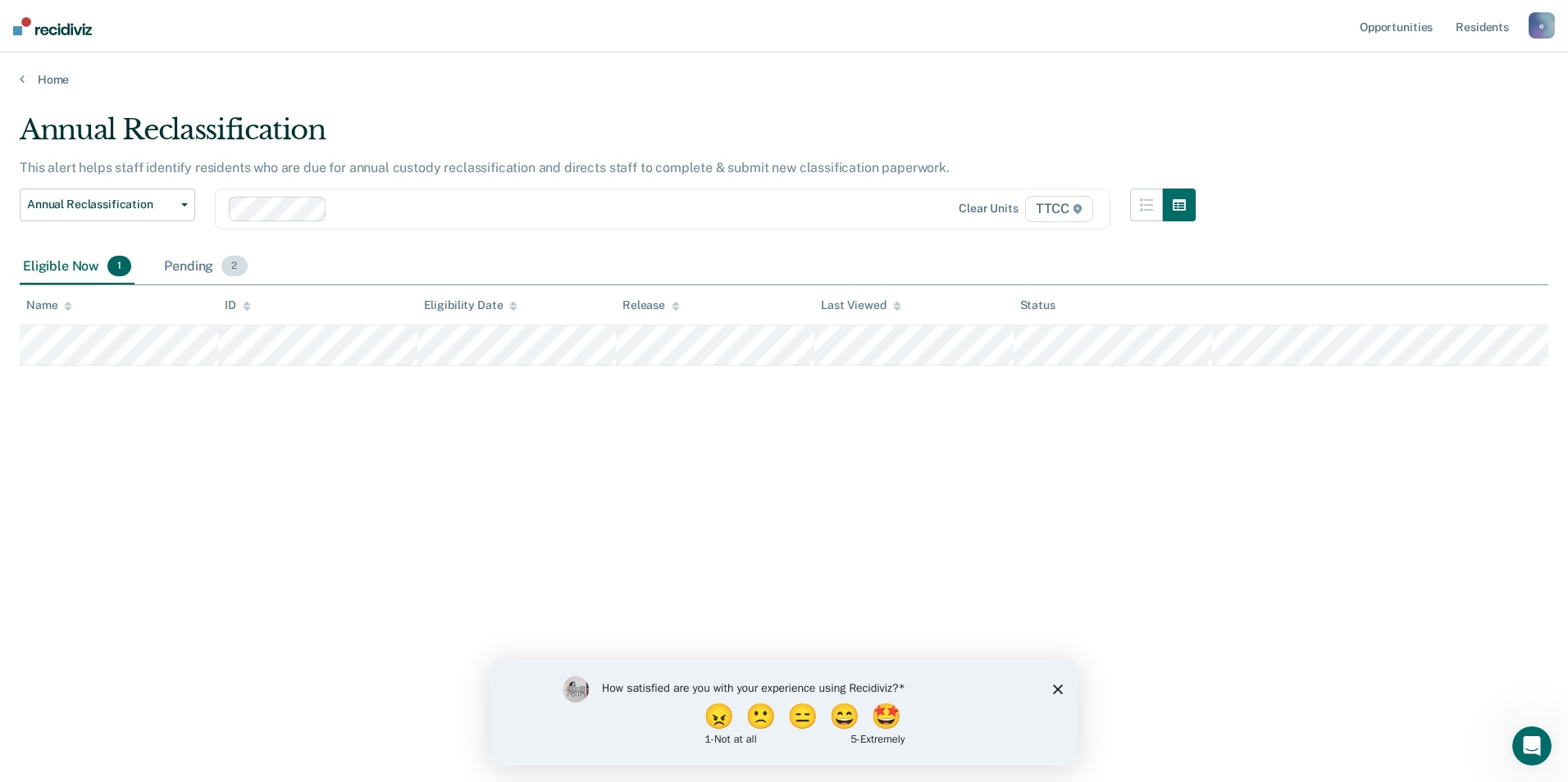 click on "Pending 2" at bounding box center (205, 267) 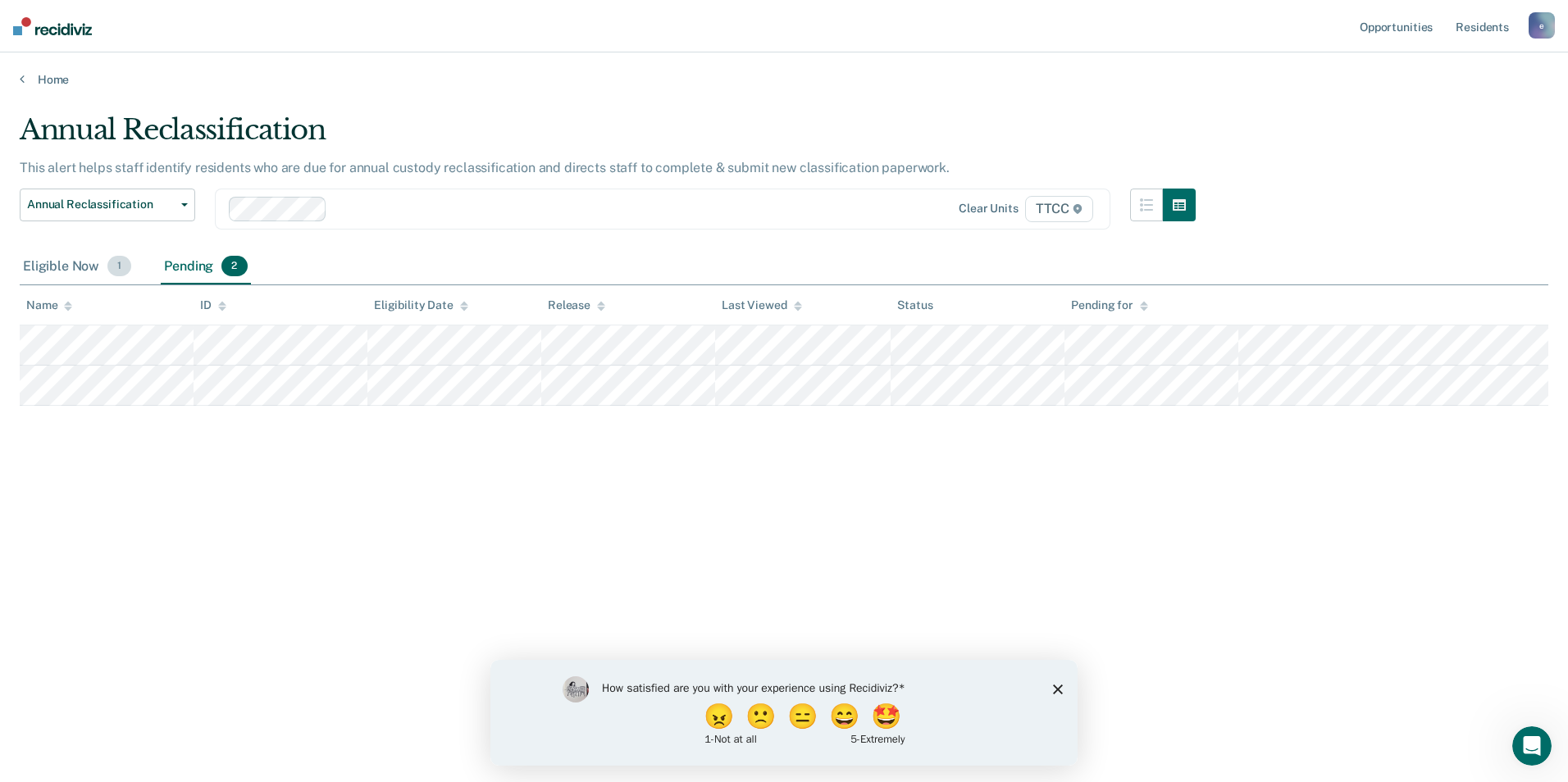 click on "Eligible Now 1" at bounding box center (77, 267) 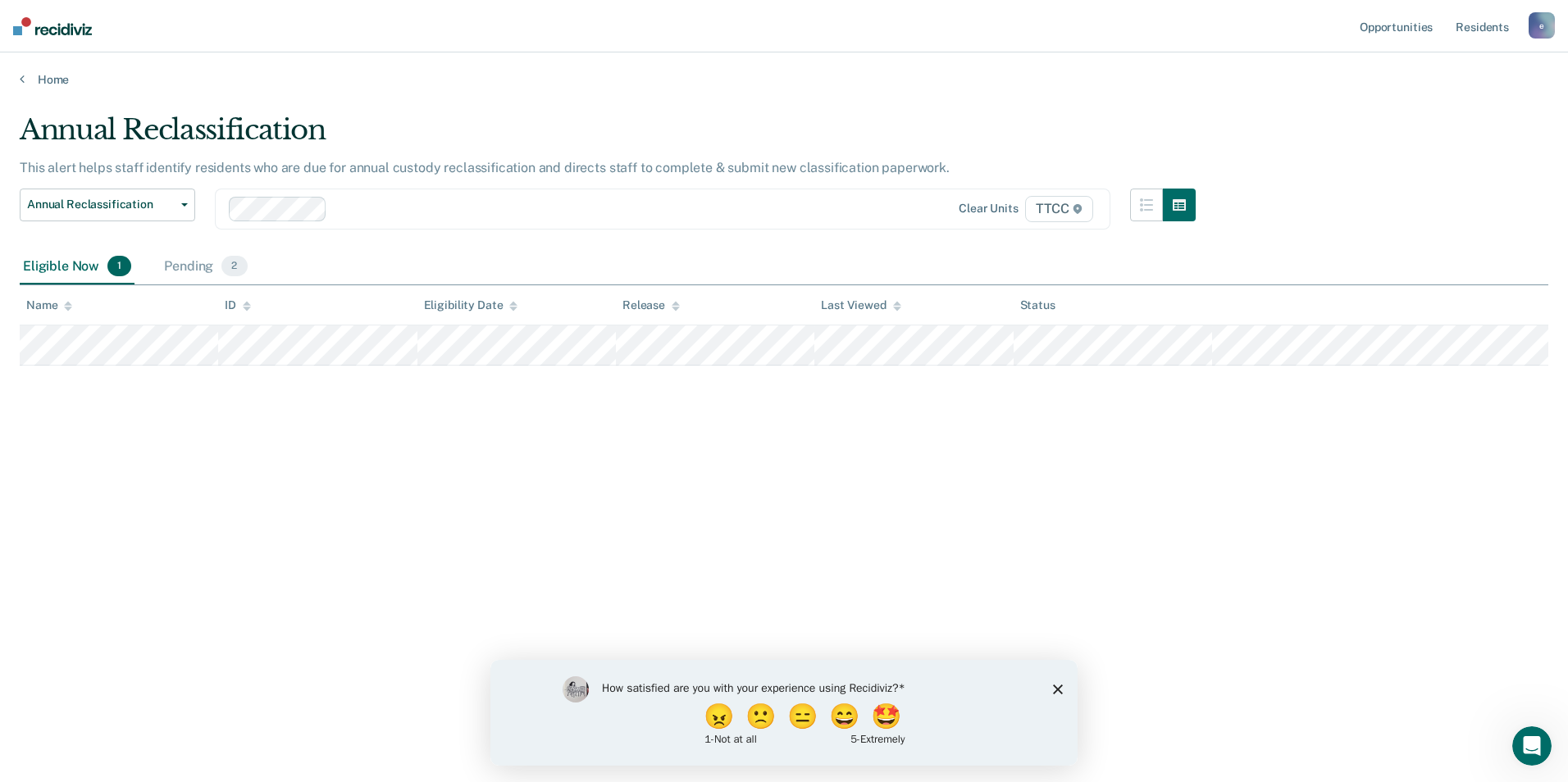 click on "Annual Reclassification   This alert helps staff identify residents who are due for annual custody reclassification and directs staff to complete & submit new classification paperwork. Annual Reclassification Custody Level Downgrade Annual Reclassification Initial Classification Clear   units TTCC   Eligible Now 1 Pending 2
To pick up a draggable item, press the space bar.
While dragging, use the arrow keys to move the item.
Press space again to drop the item in its new position, or press escape to cancel.
Name ID Eligibility Date Release Last Viewed Status" at bounding box center [784, 386] 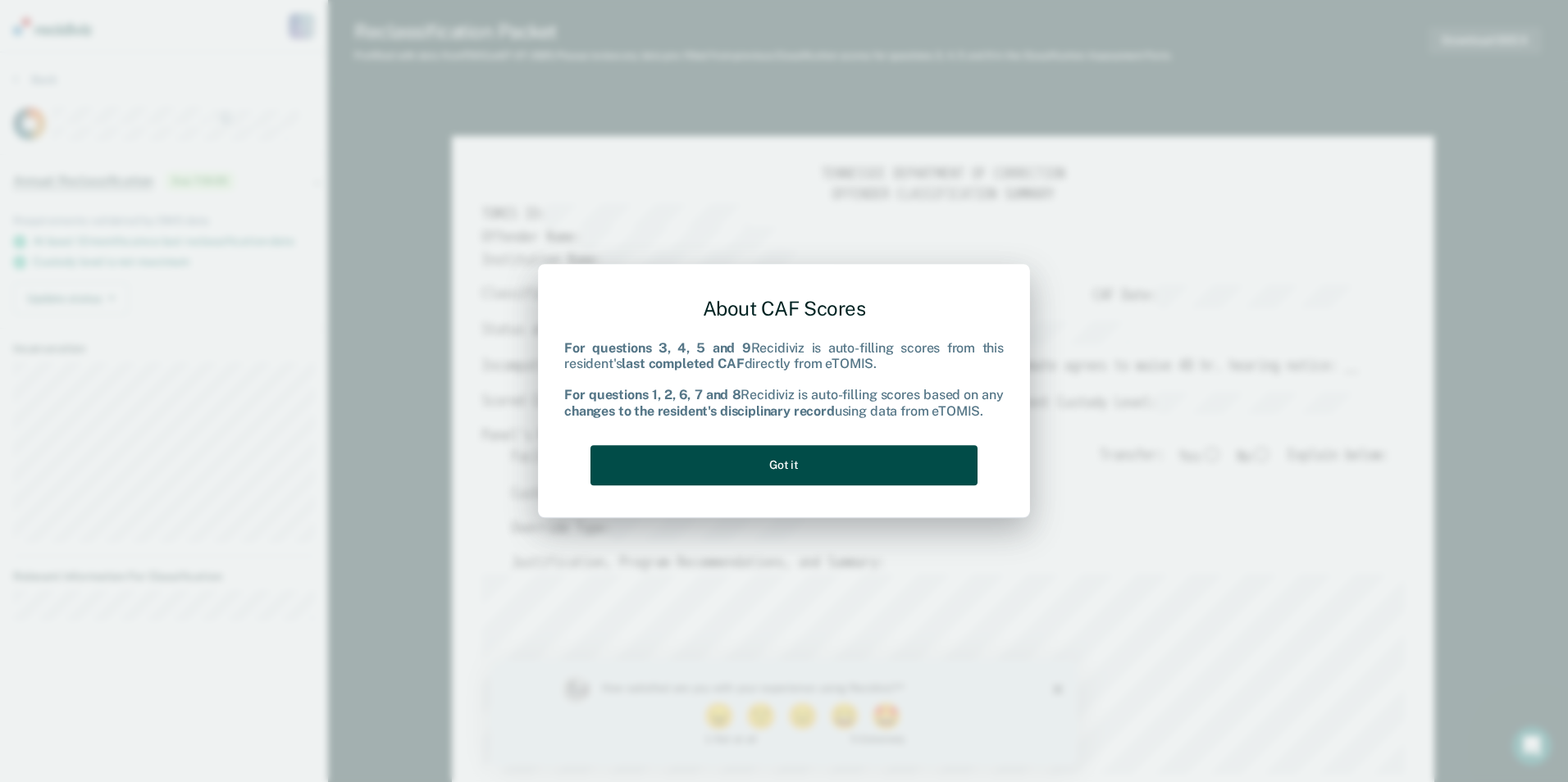 click on "Got it" at bounding box center [784, 465] 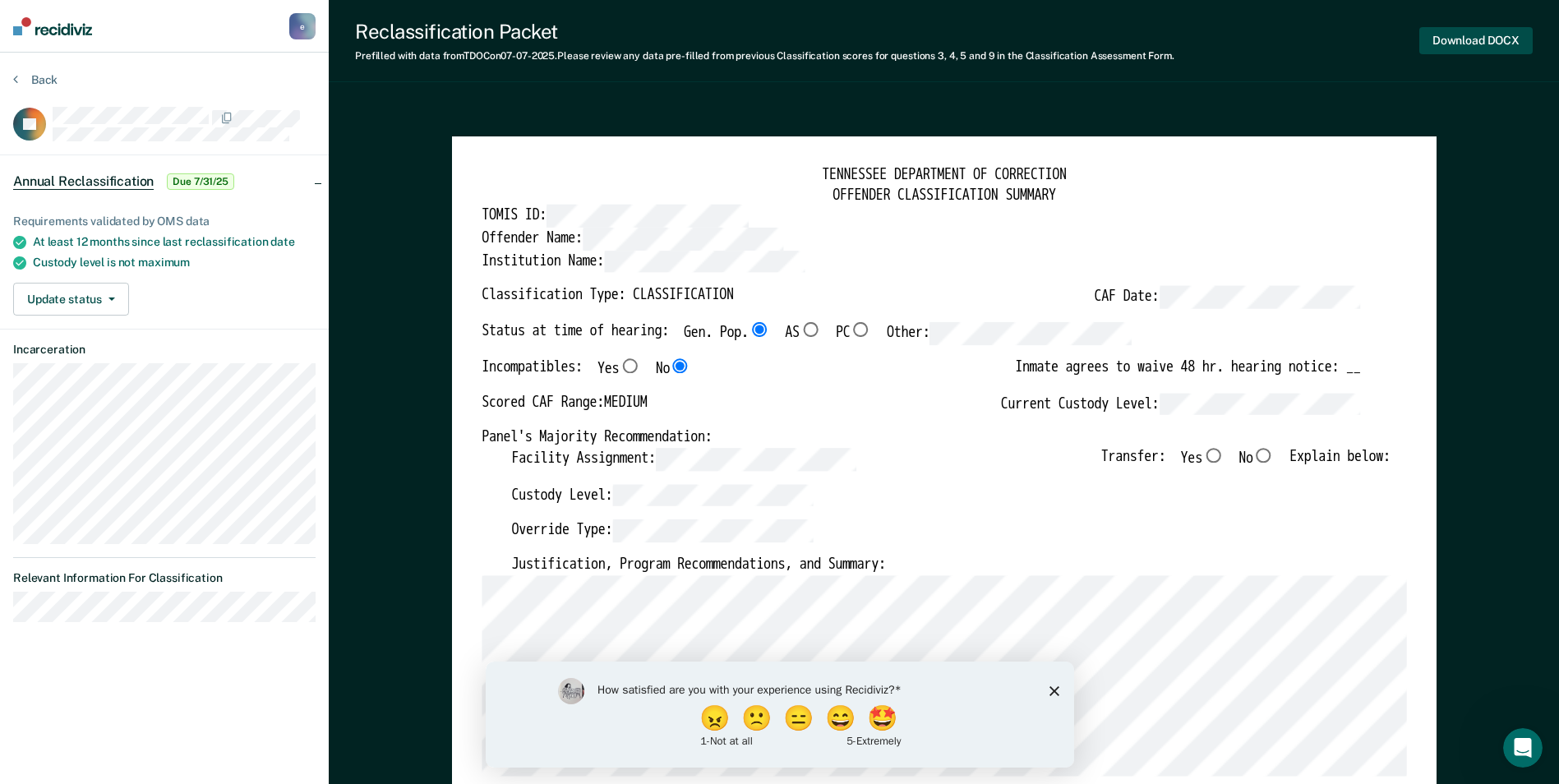 click on "Download DOCX" at bounding box center [1476, 40] 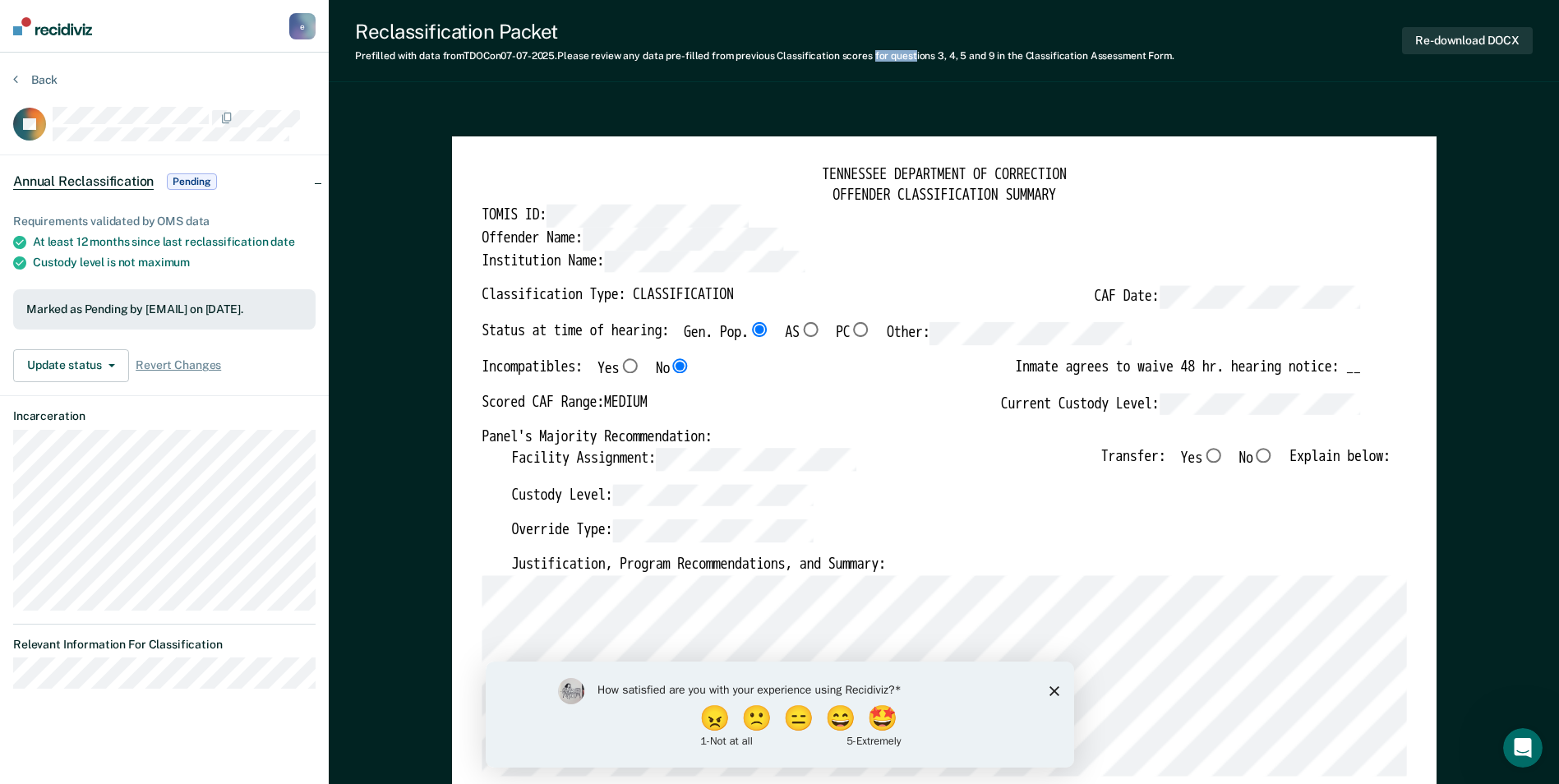 click on "Prefilled with data from TDOC on [DATE]. Please review any data pre-filled from previous Classification scores for questions 3, 4, 5 and 9 in the Classification Assessment Form." at bounding box center [764, 56] 